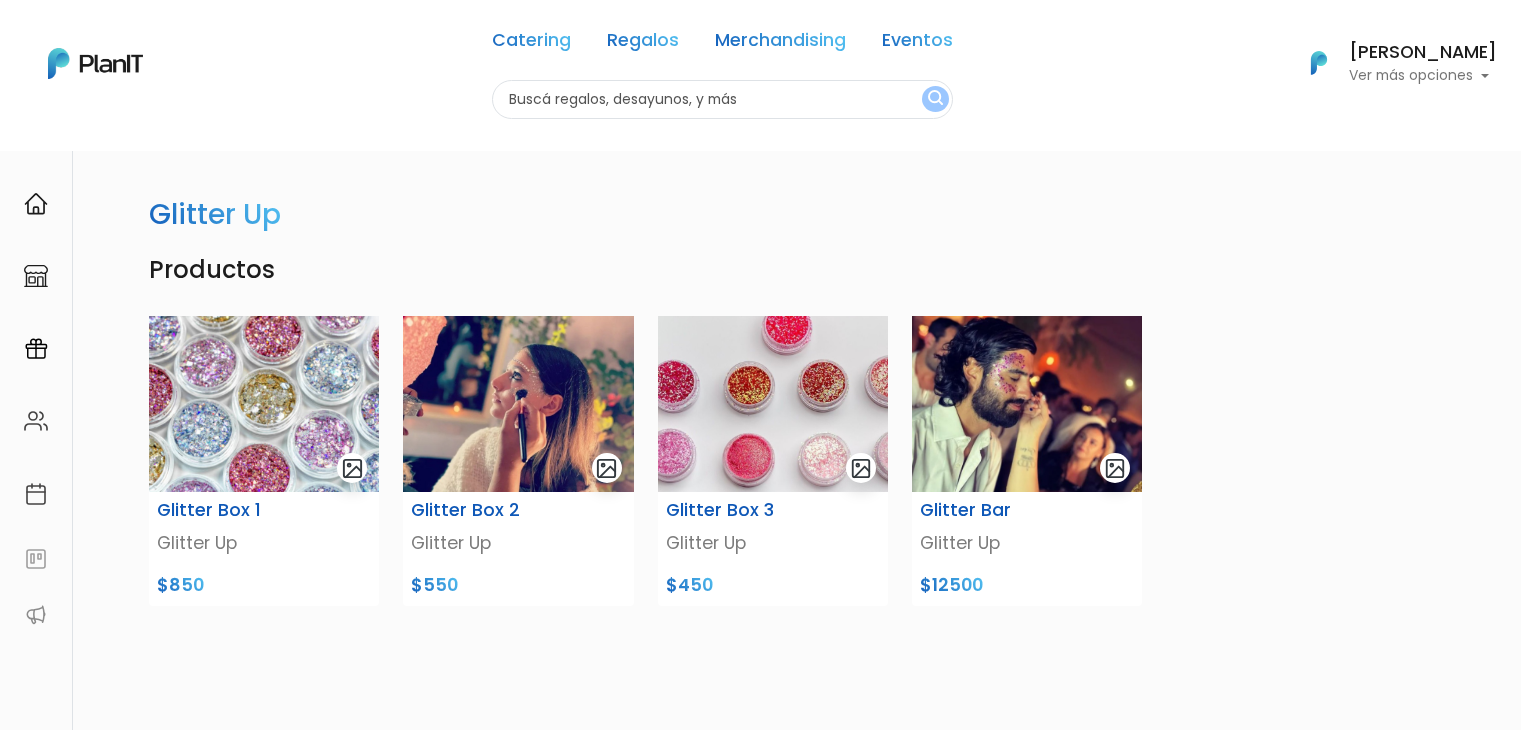 scroll, scrollTop: 0, scrollLeft: 0, axis: both 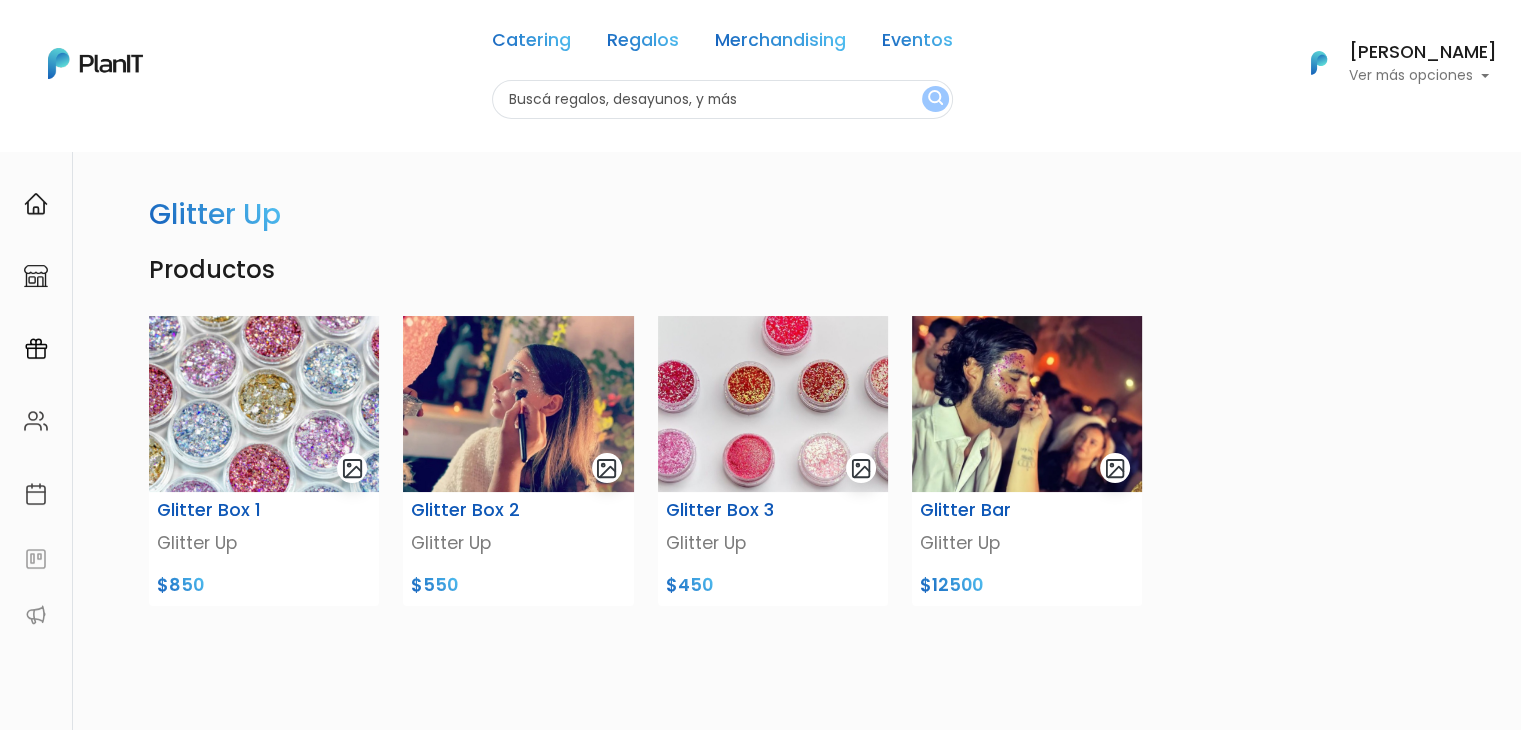 click at bounding box center (722, 99) 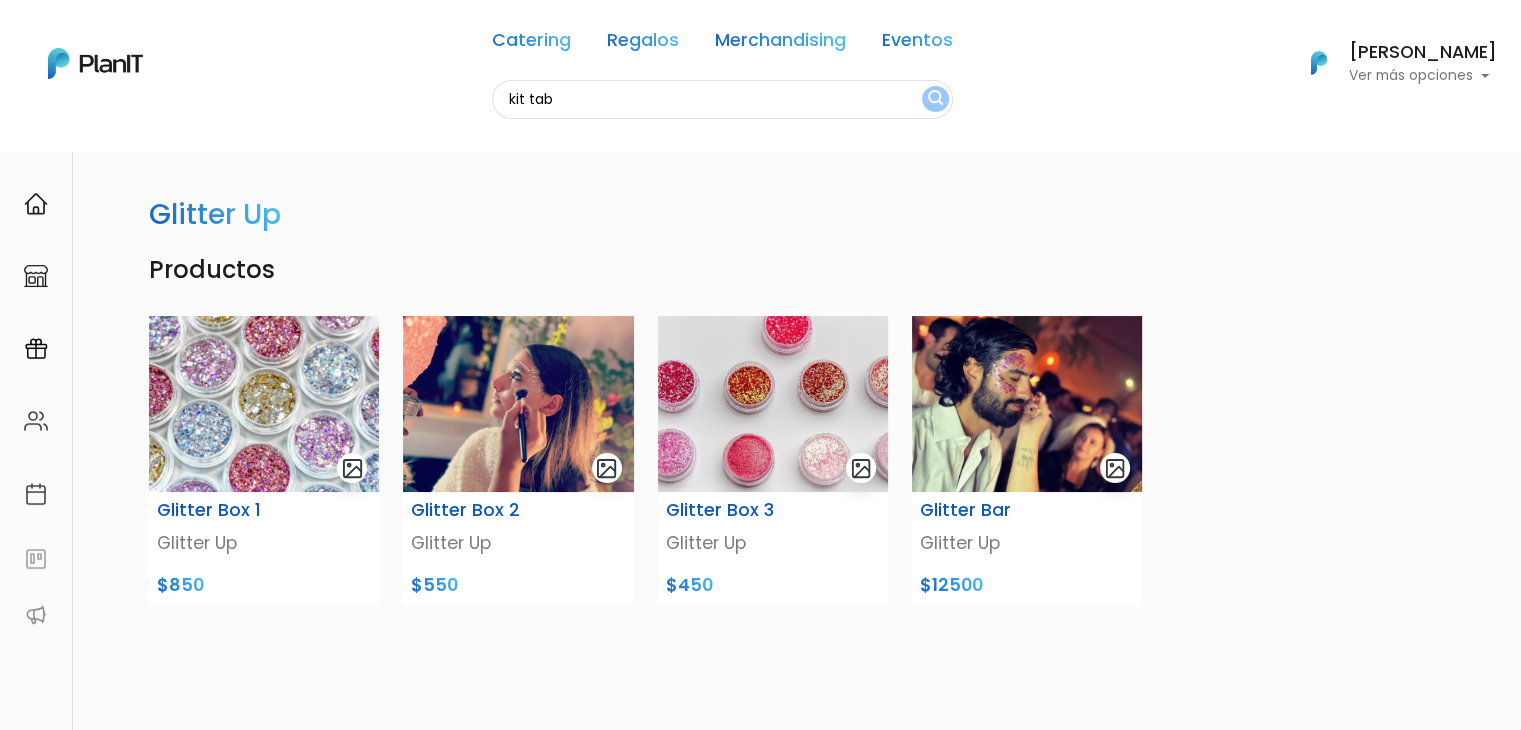 type on "kit tab" 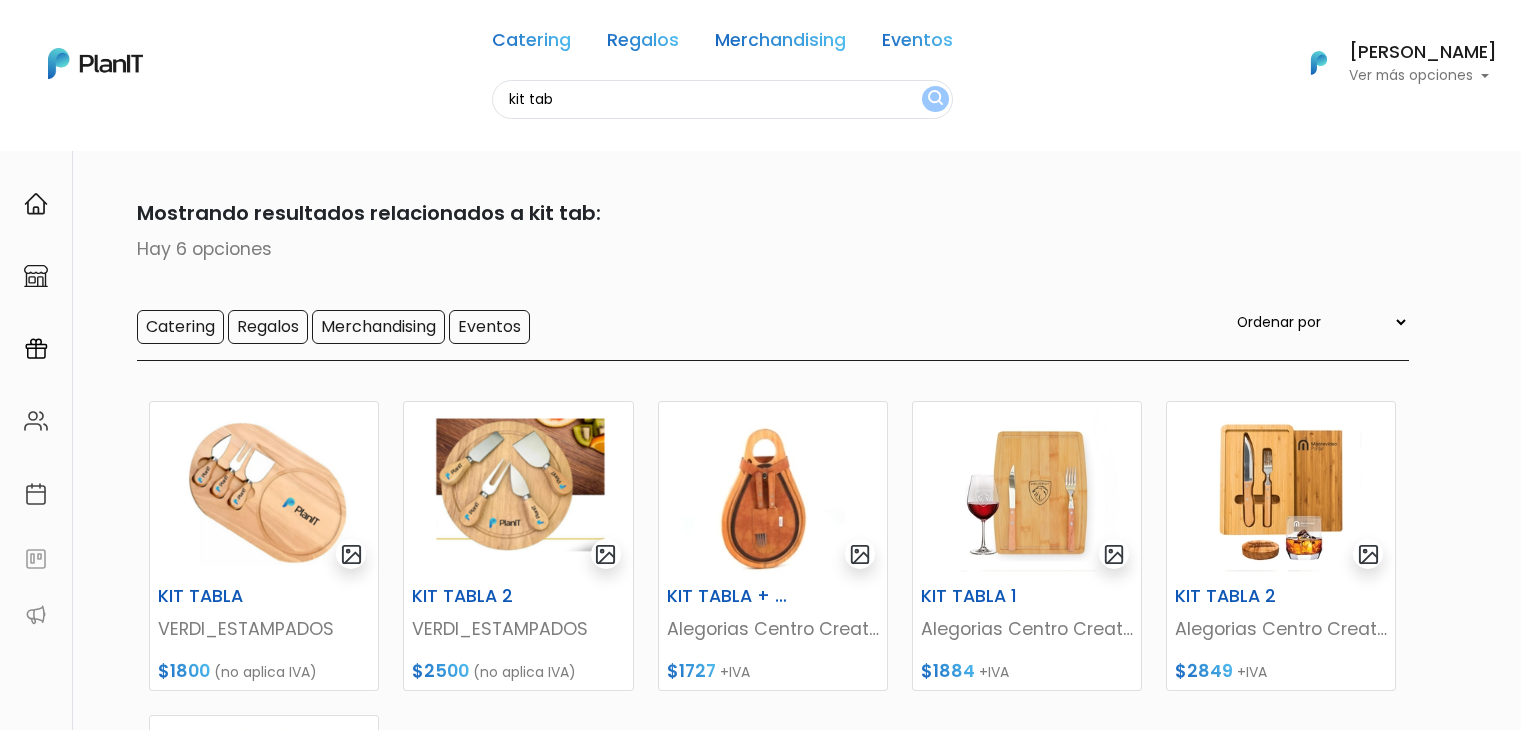 scroll, scrollTop: 0, scrollLeft: 0, axis: both 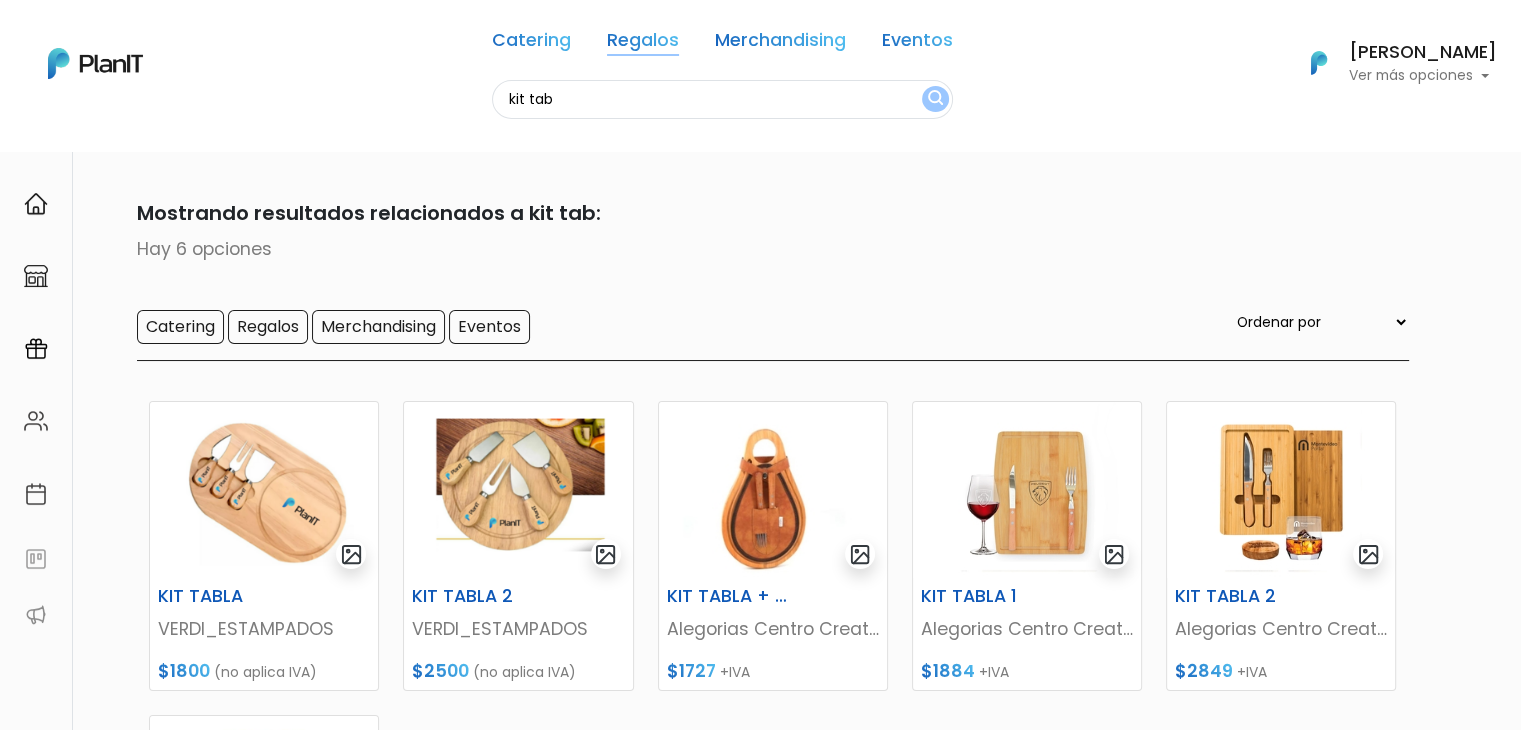 click on "Regalos" at bounding box center (643, 44) 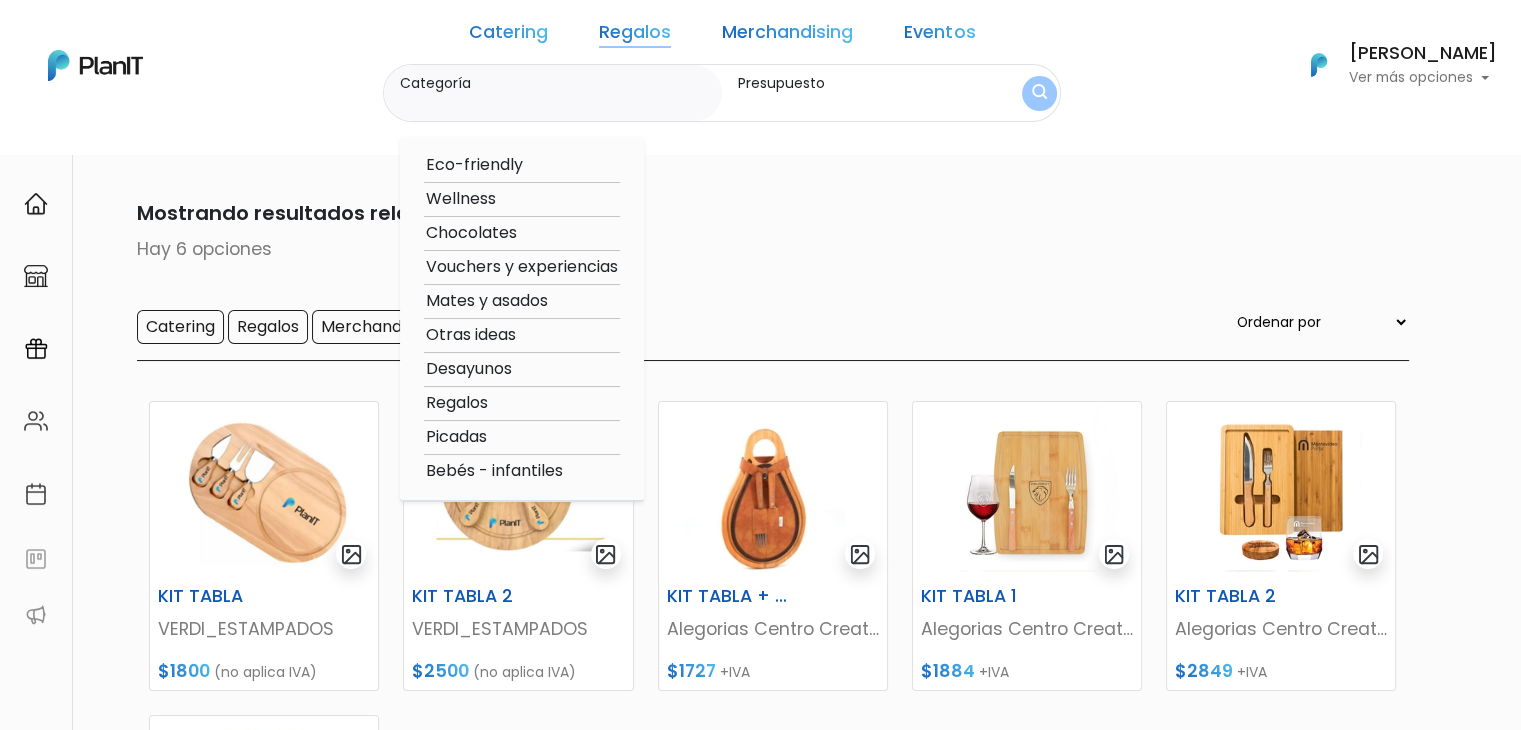 click on "Mates y asados" at bounding box center (522, 301) 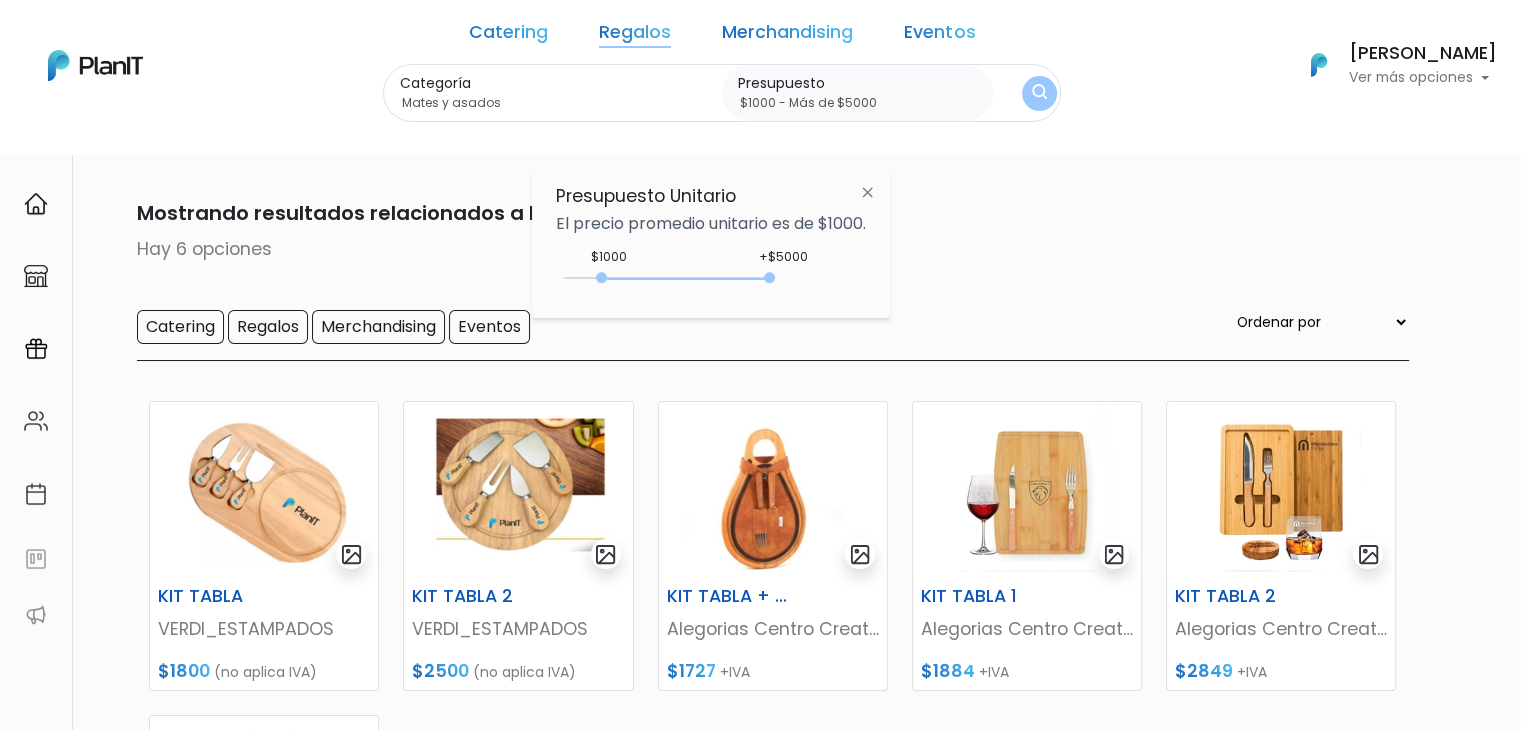 type on "$1000 - Más de $5000" 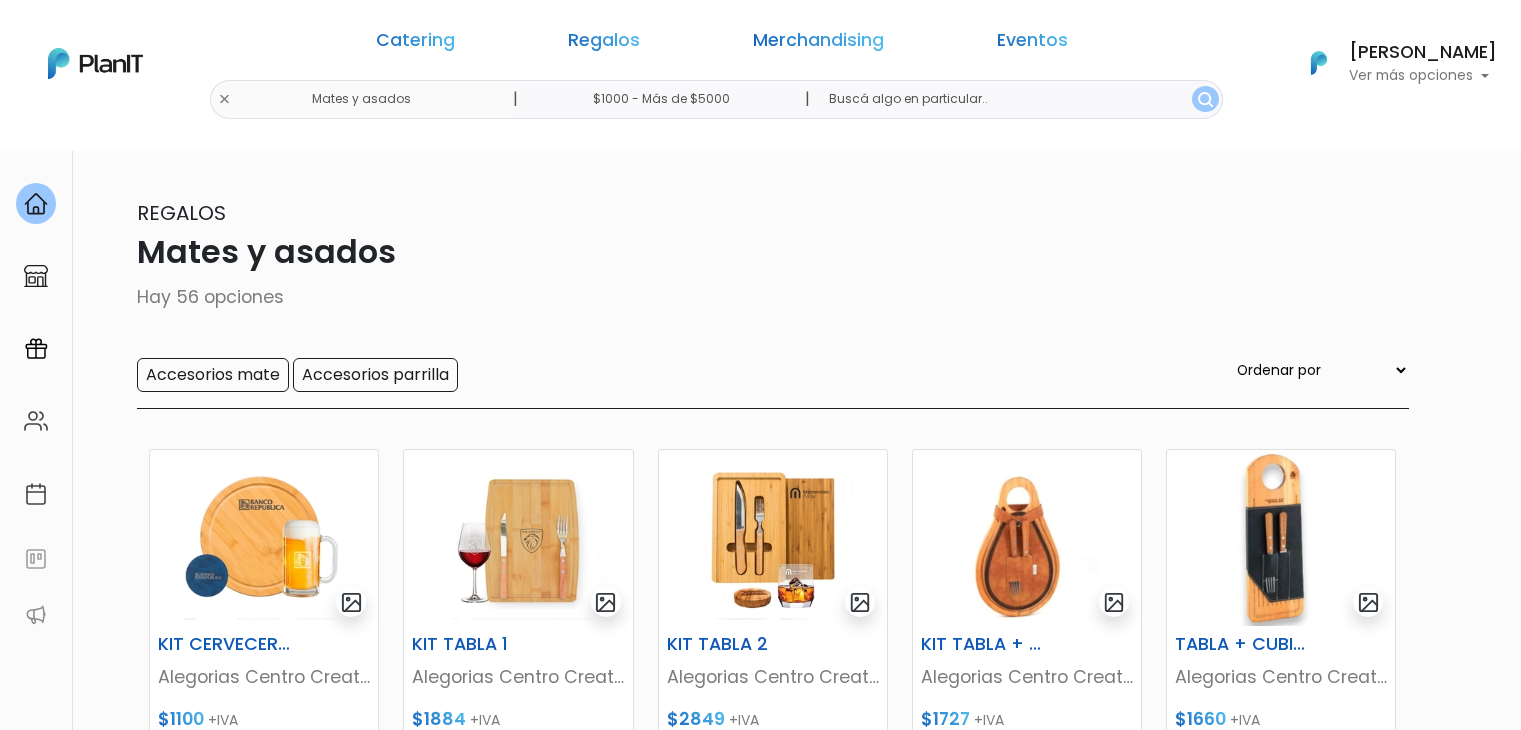 scroll, scrollTop: 0, scrollLeft: 0, axis: both 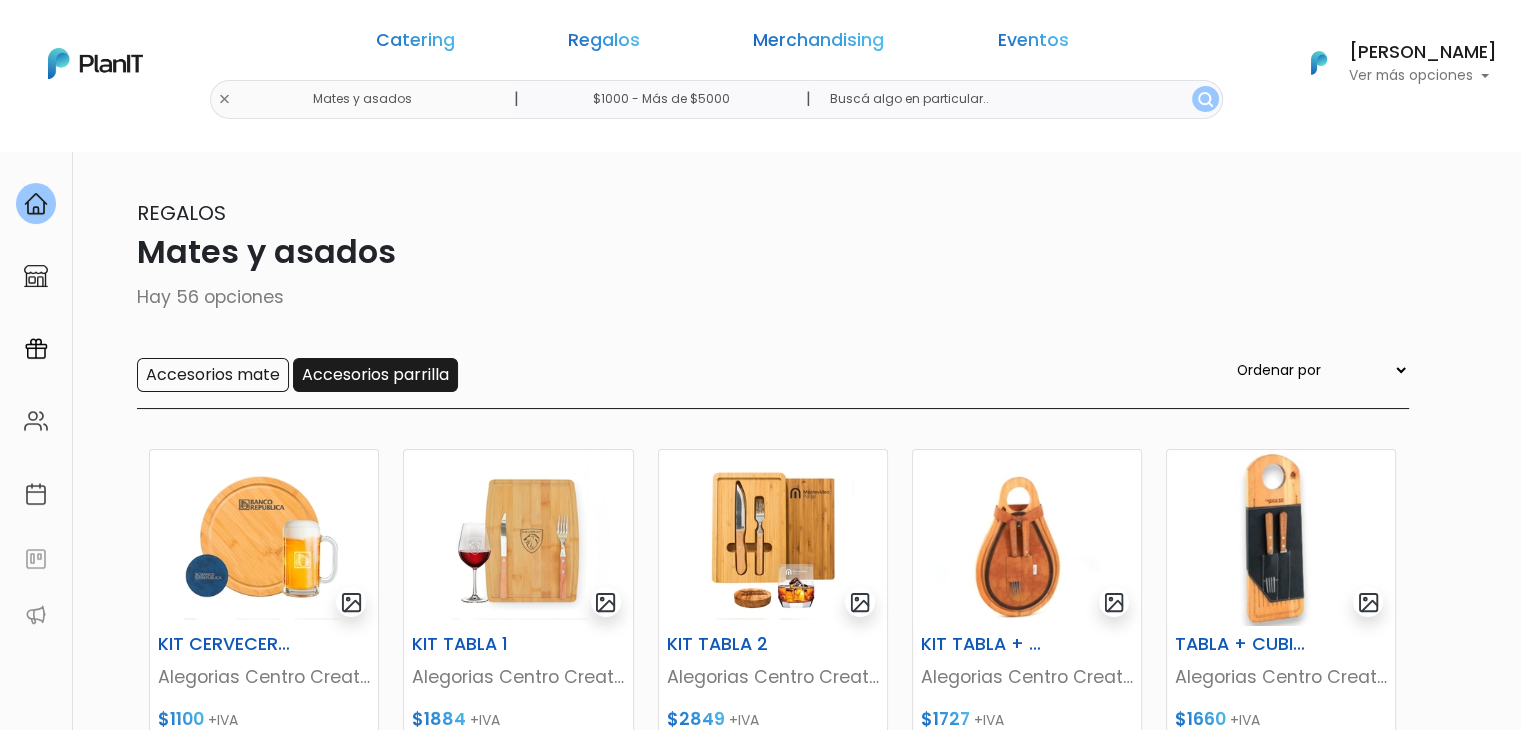 click on "Accesorios parrilla" at bounding box center (375, 375) 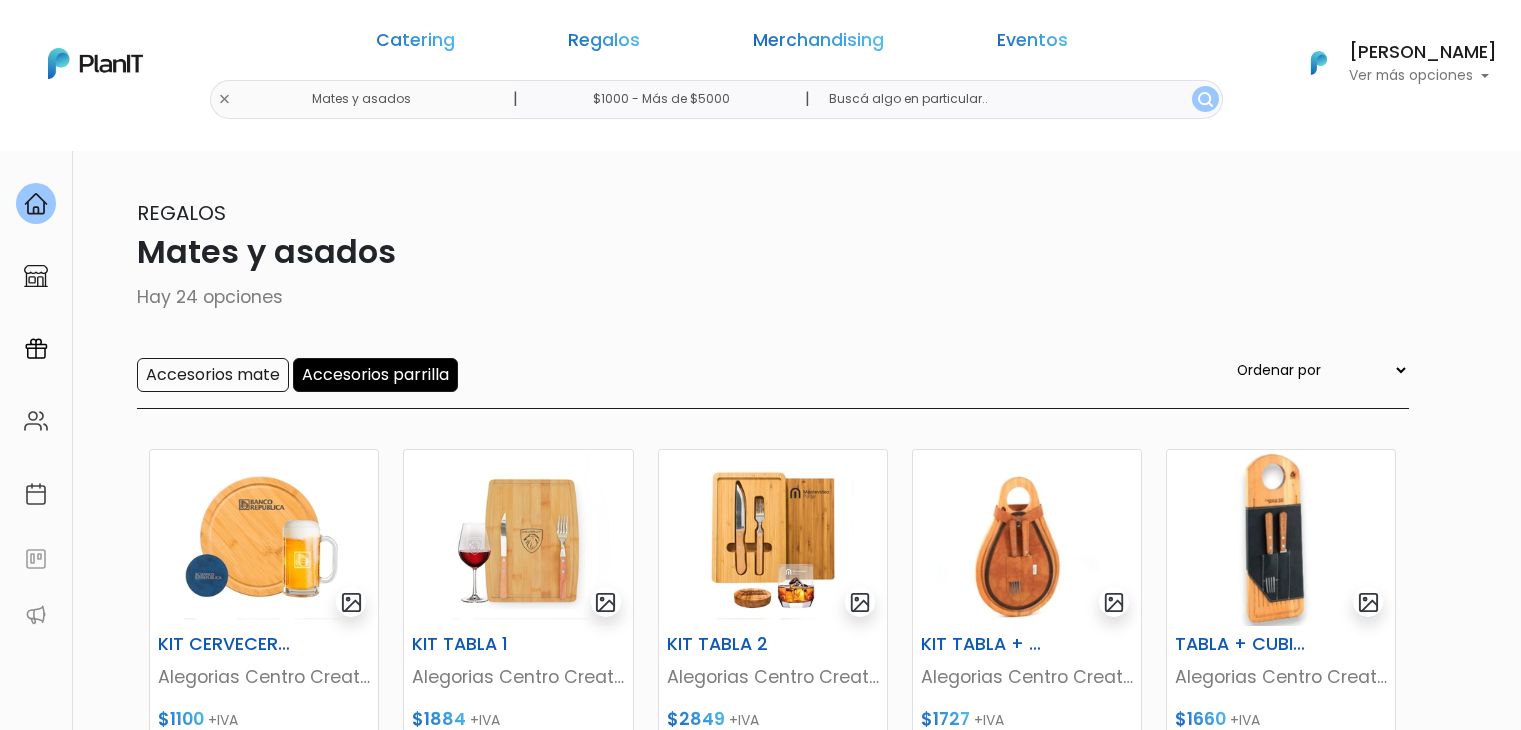 scroll, scrollTop: 0, scrollLeft: 0, axis: both 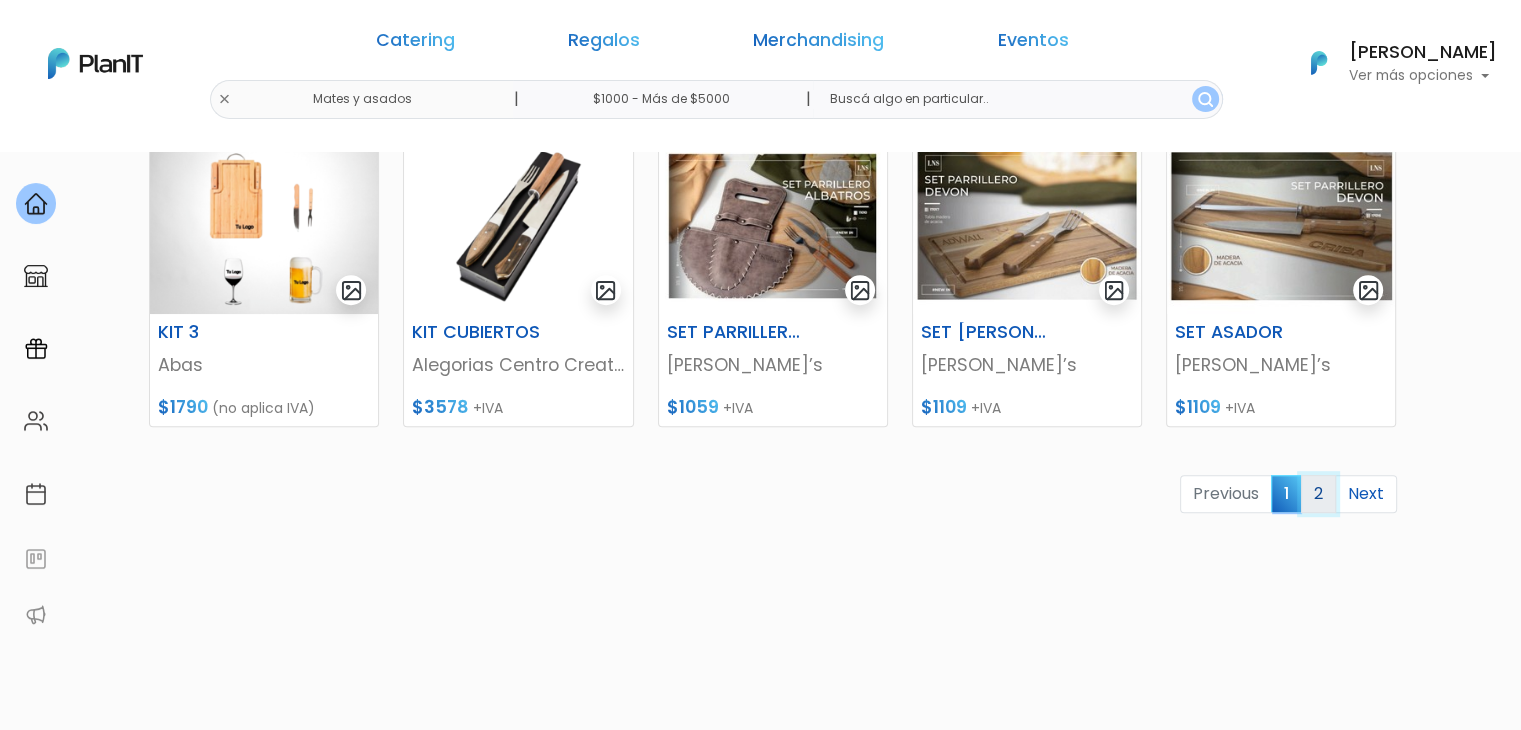 click on "2" at bounding box center [1318, 494] 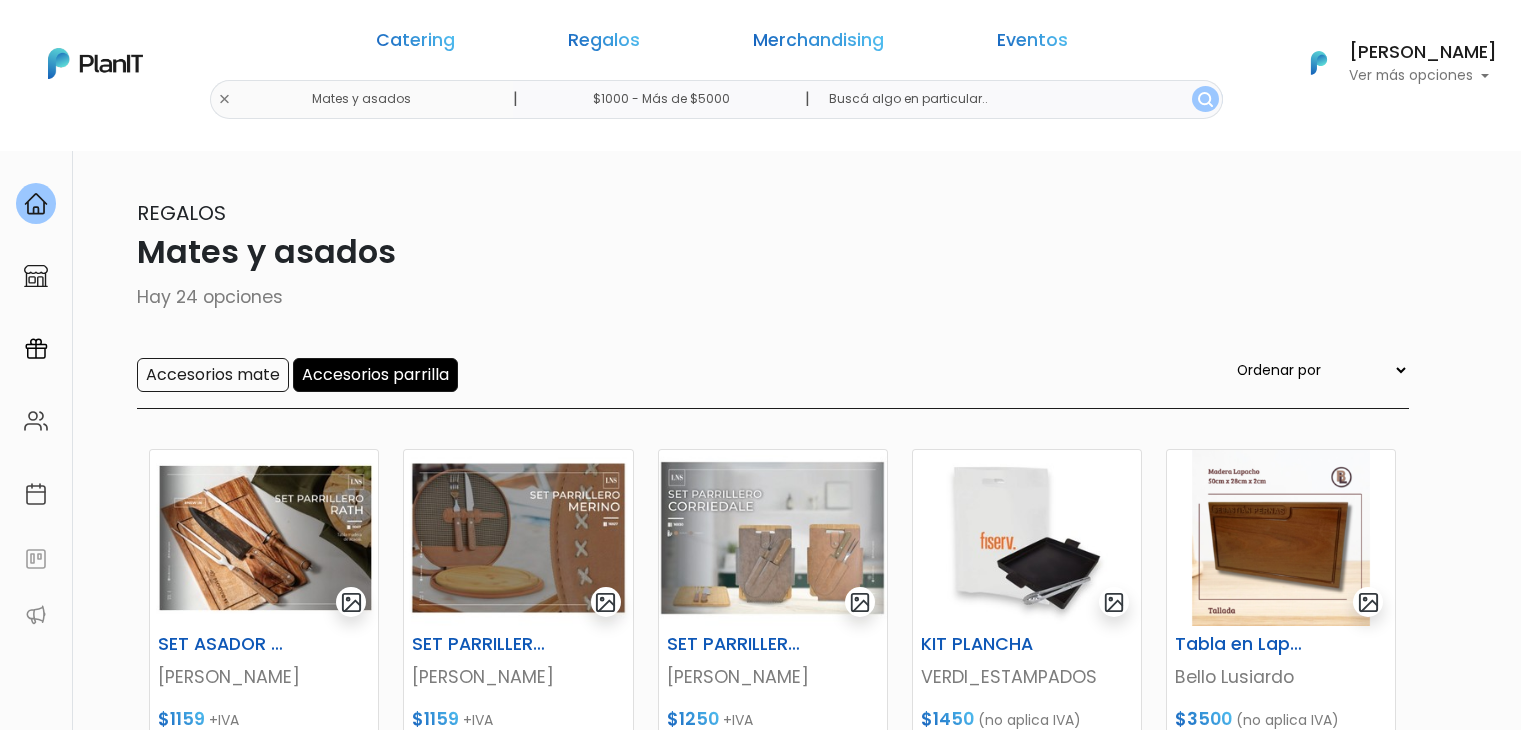 scroll, scrollTop: 0, scrollLeft: 0, axis: both 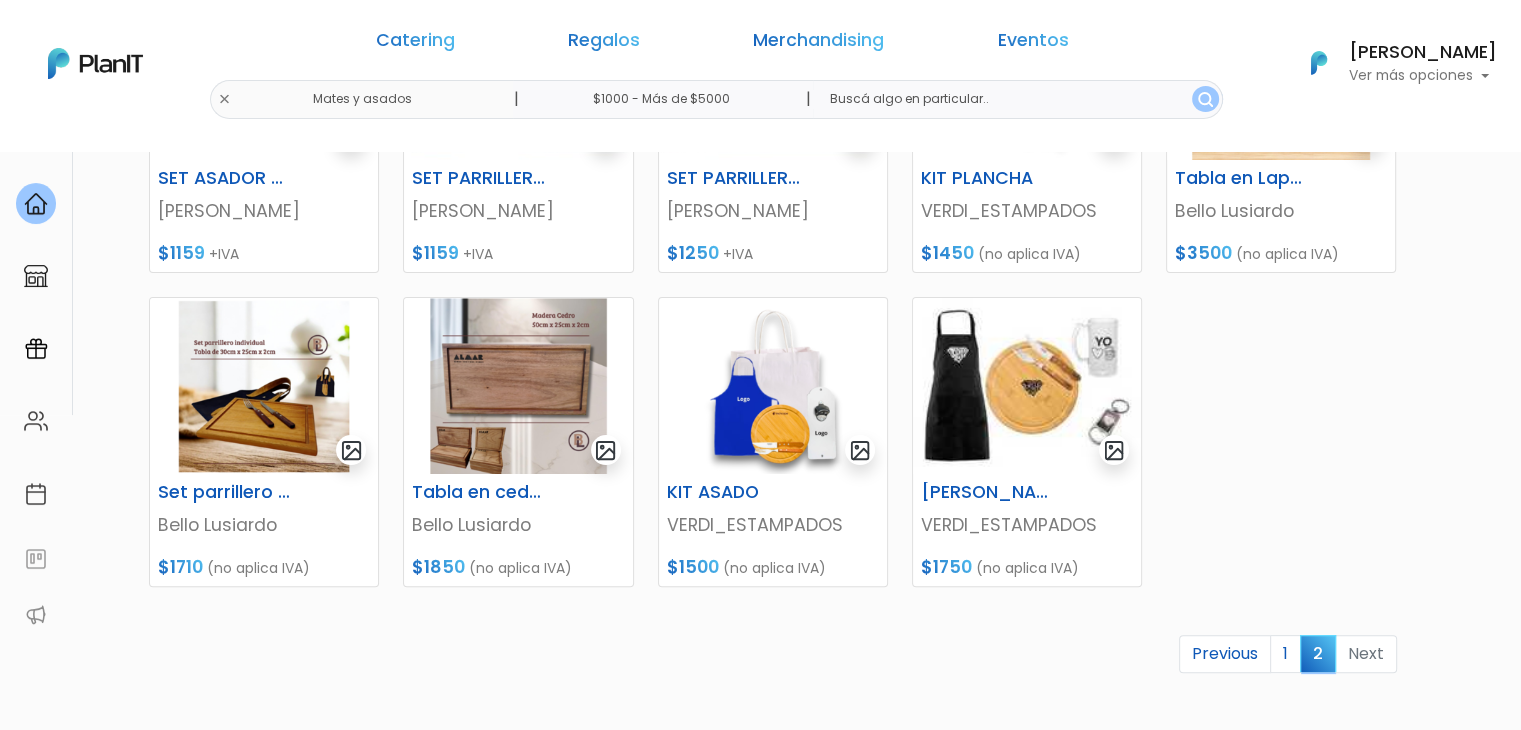 drag, startPoint x: 1535, startPoint y: 135, endPoint x: 1535, endPoint y: 361, distance: 226 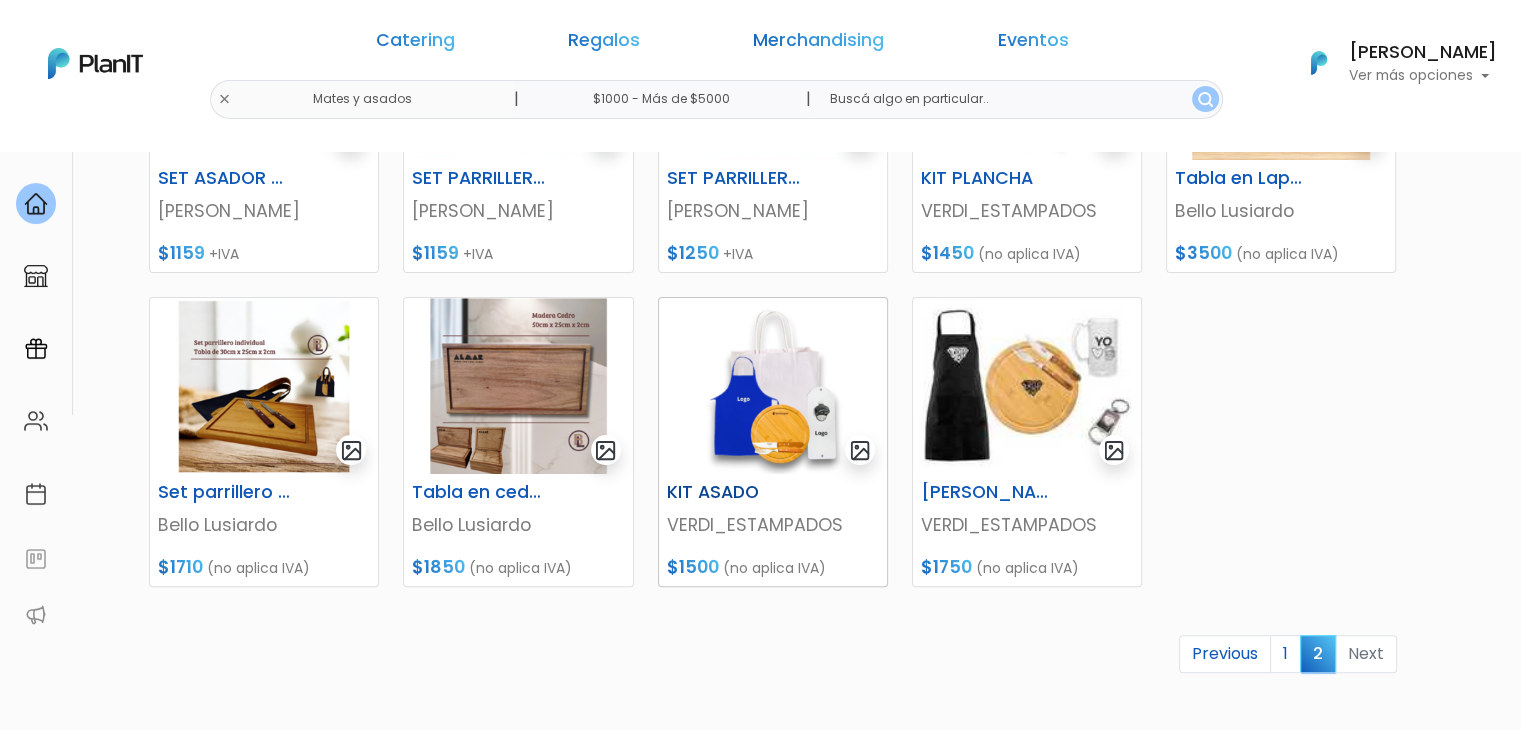 scroll, scrollTop: 0, scrollLeft: 0, axis: both 